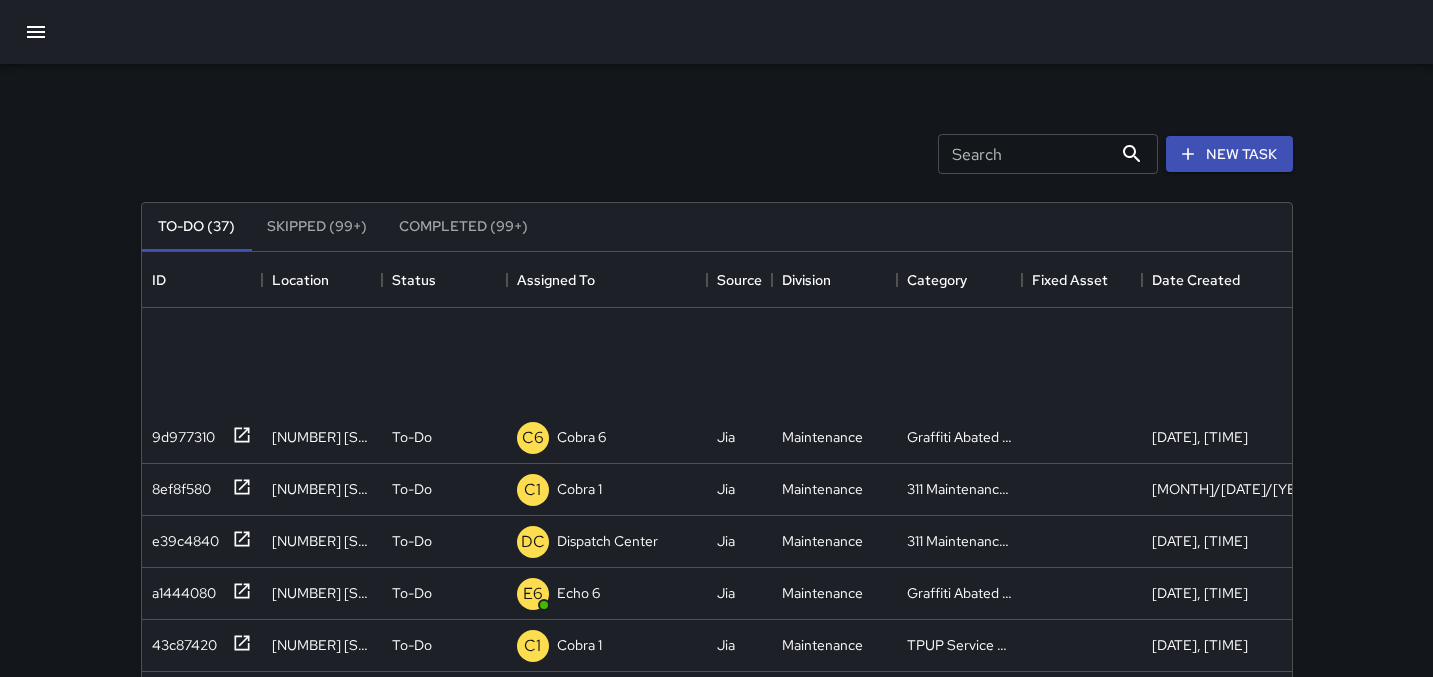 scroll, scrollTop: 0, scrollLeft: 0, axis: both 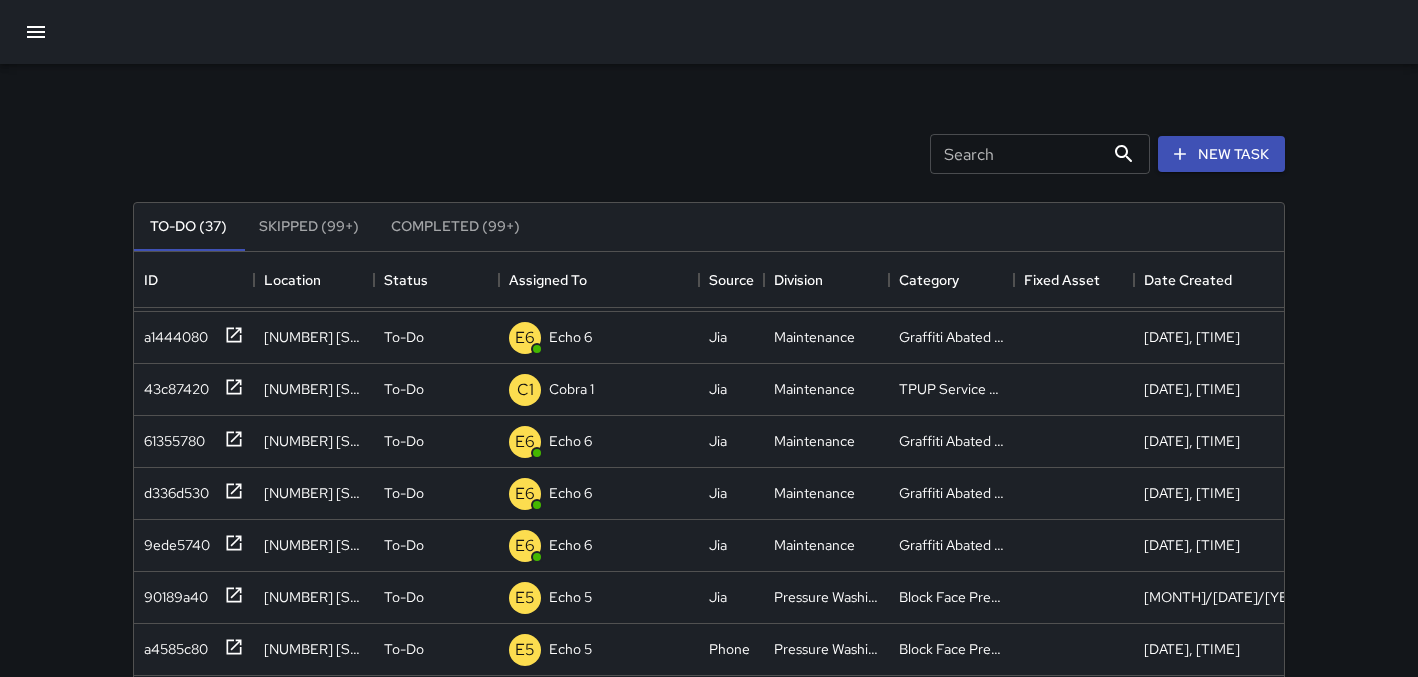click at bounding box center (36, 32) 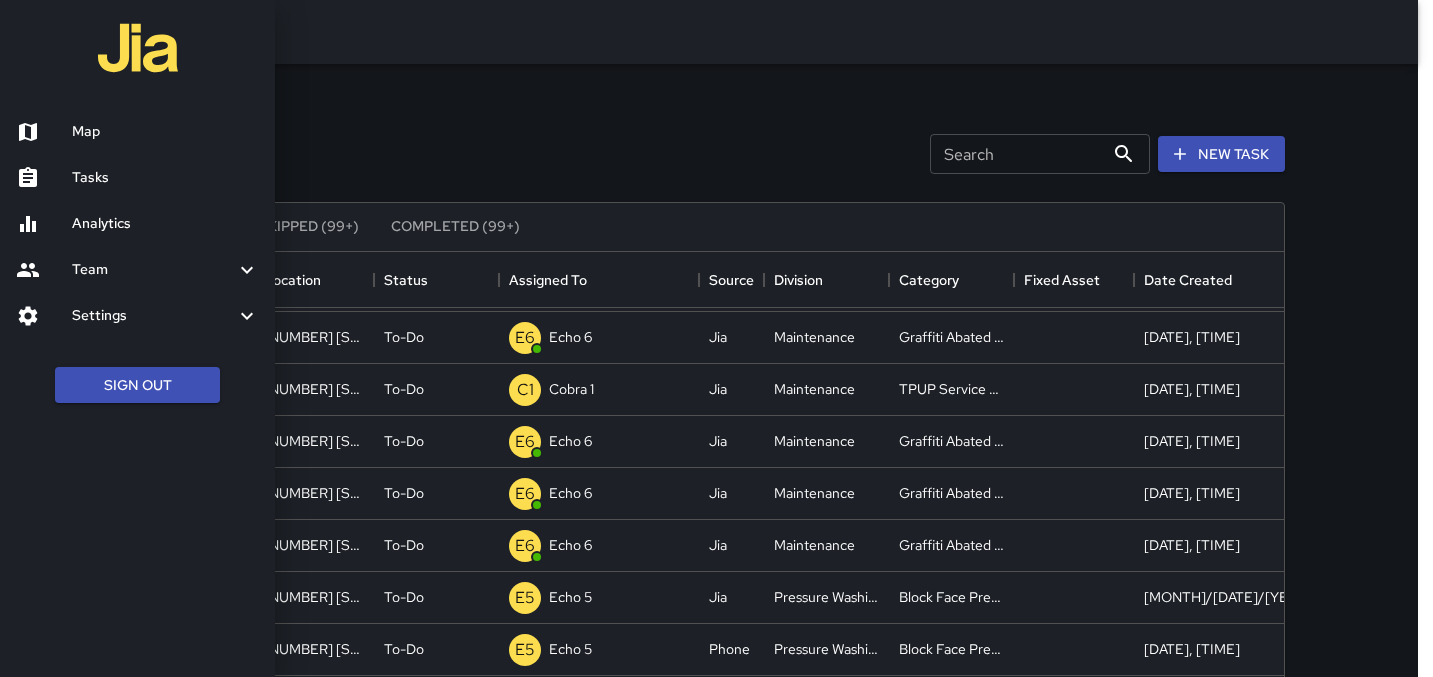 click on "Map" at bounding box center [165, 132] 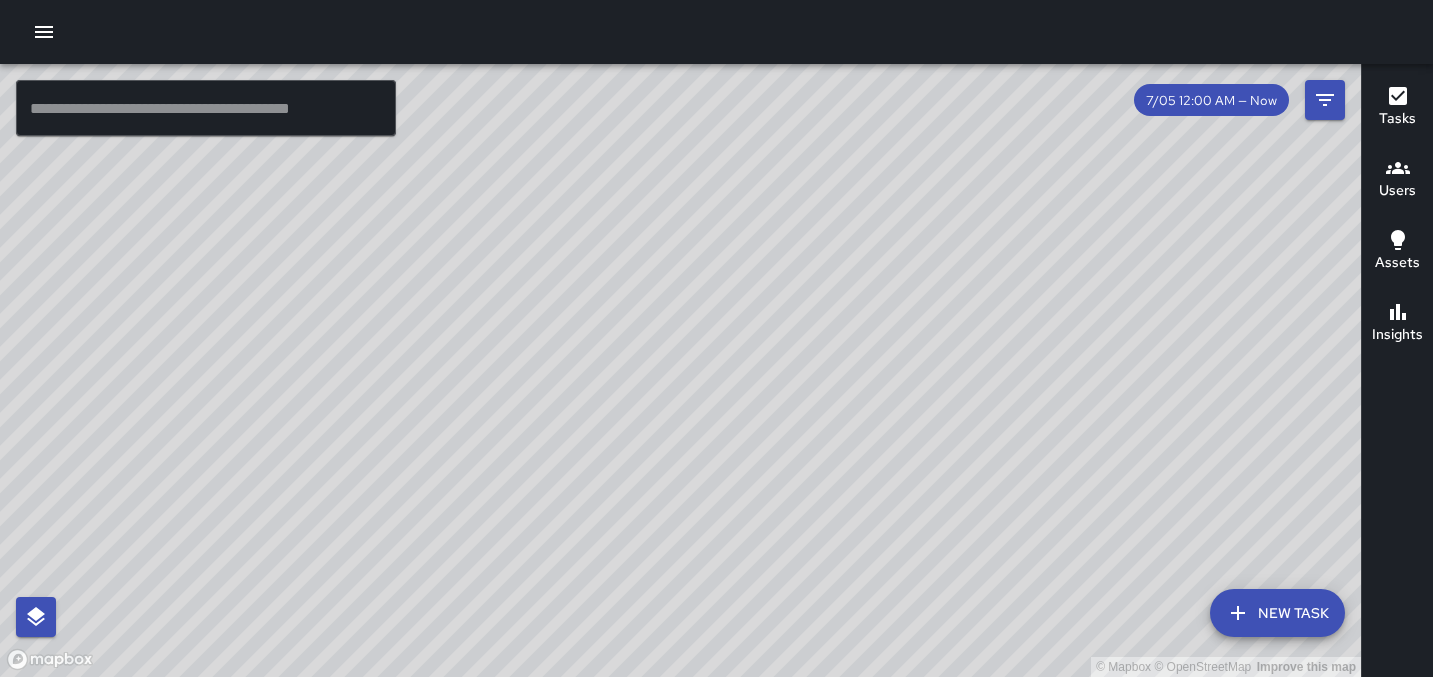 drag, startPoint x: 823, startPoint y: 165, endPoint x: 653, endPoint y: 469, distance: 348.30447 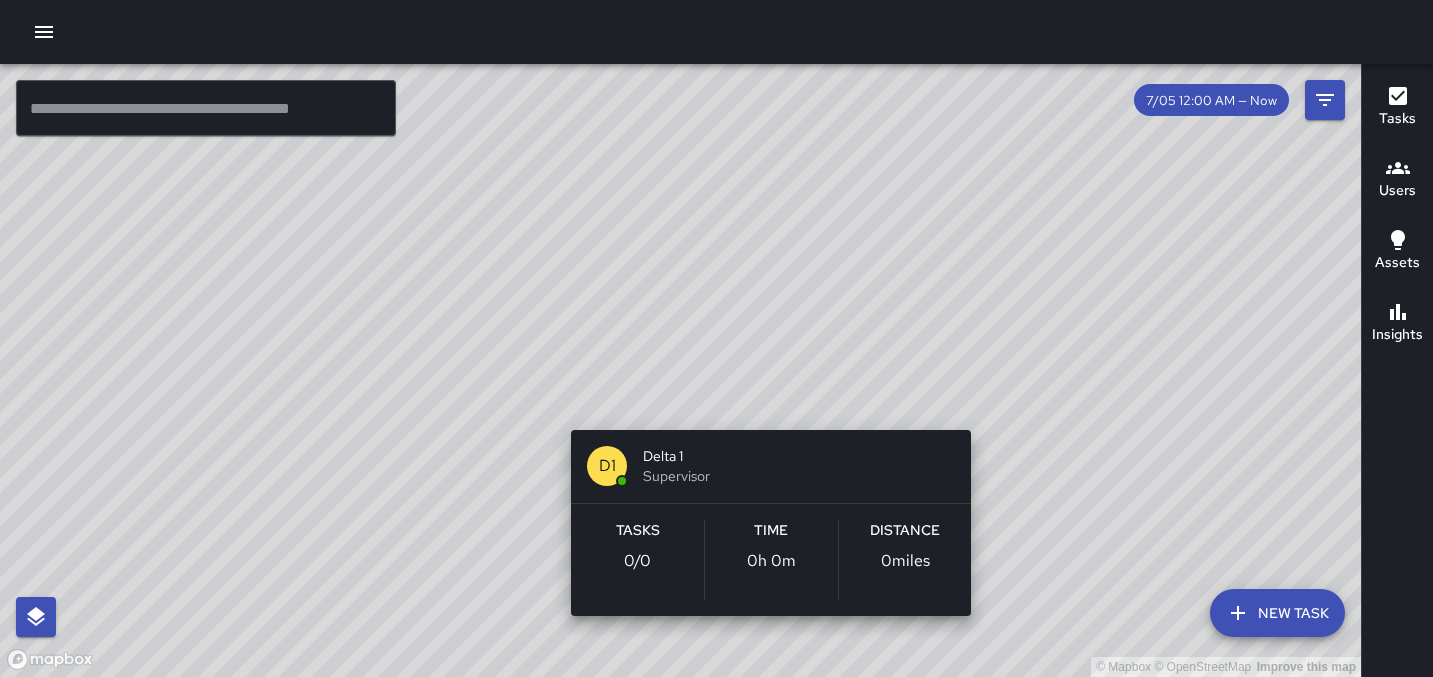 click on "© Mapbox   © OpenStreetMap   Improve this map D1 Delta 1 Supervisor Tasks 0  /  0 Time 0h 0m Distance 0  miles" at bounding box center (680, 370) 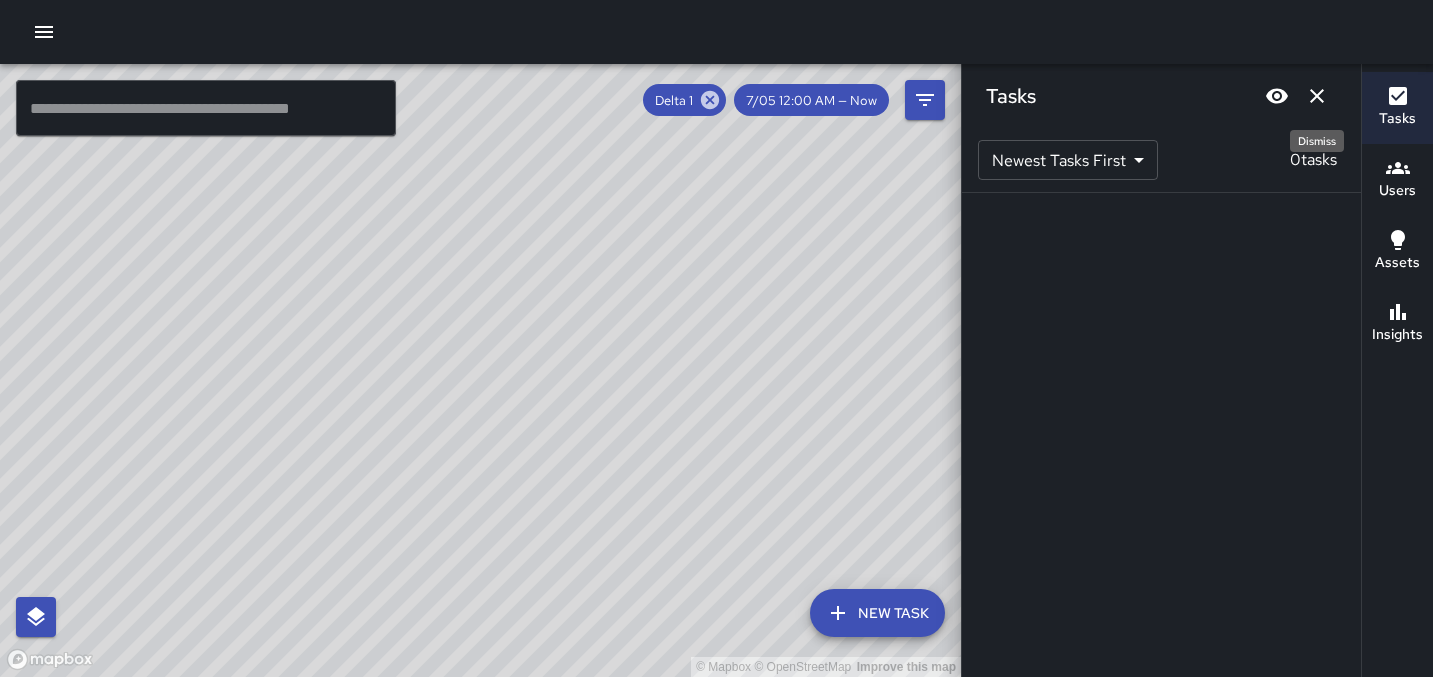 click at bounding box center (1317, 96) 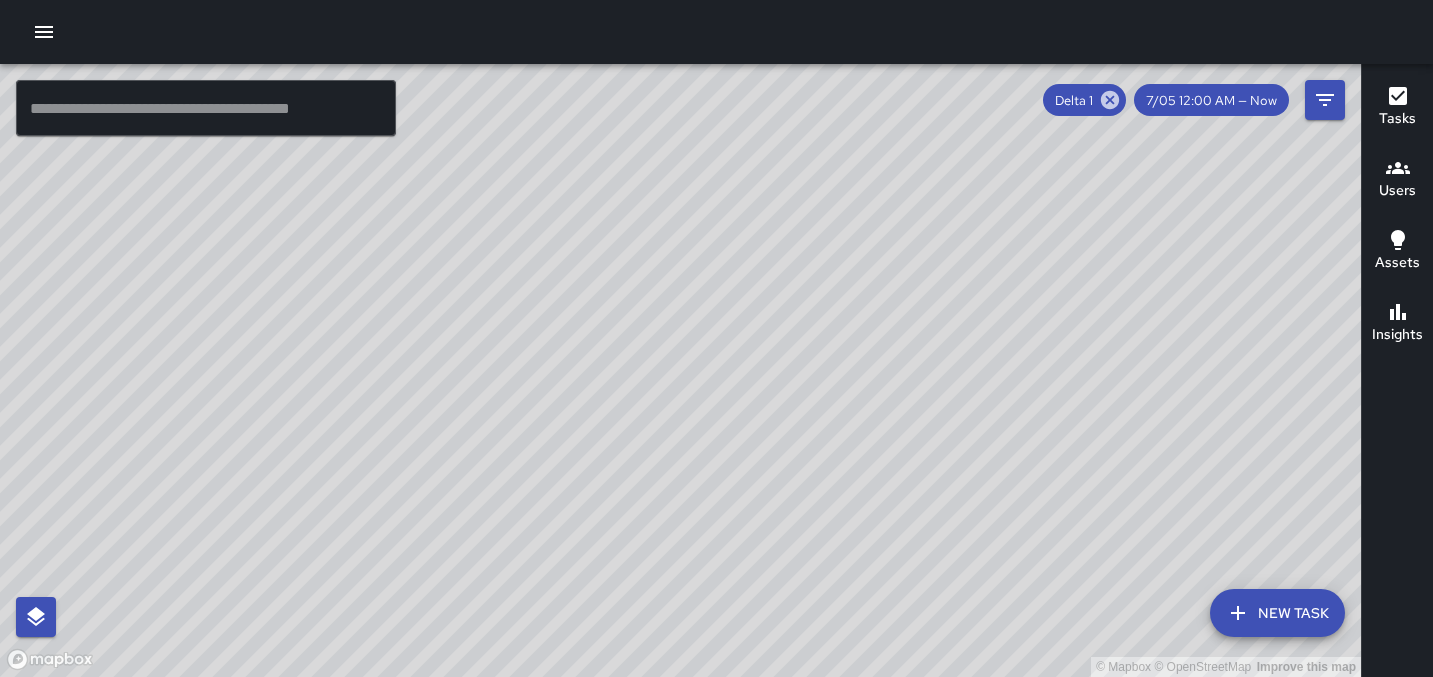 click on "© Mapbox   © OpenStreetMap   Improve this map" at bounding box center [680, 370] 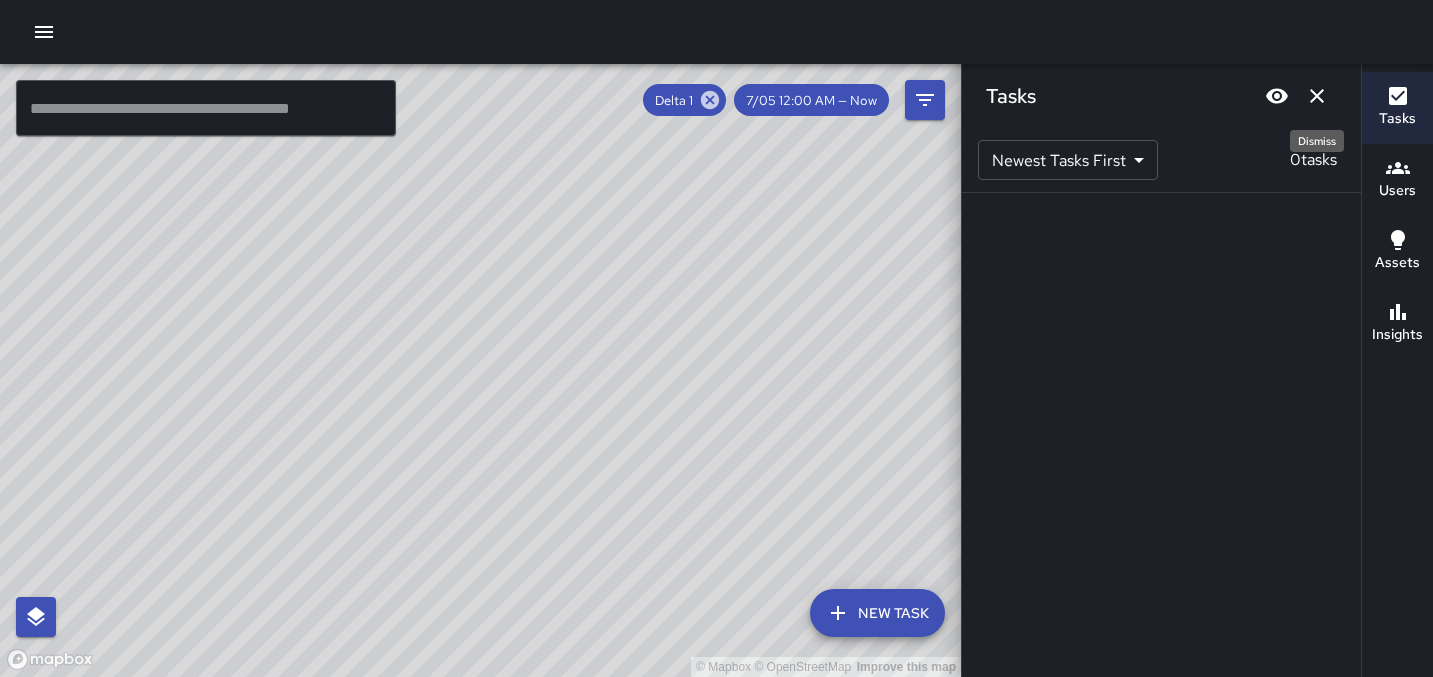 click at bounding box center (1317, 96) 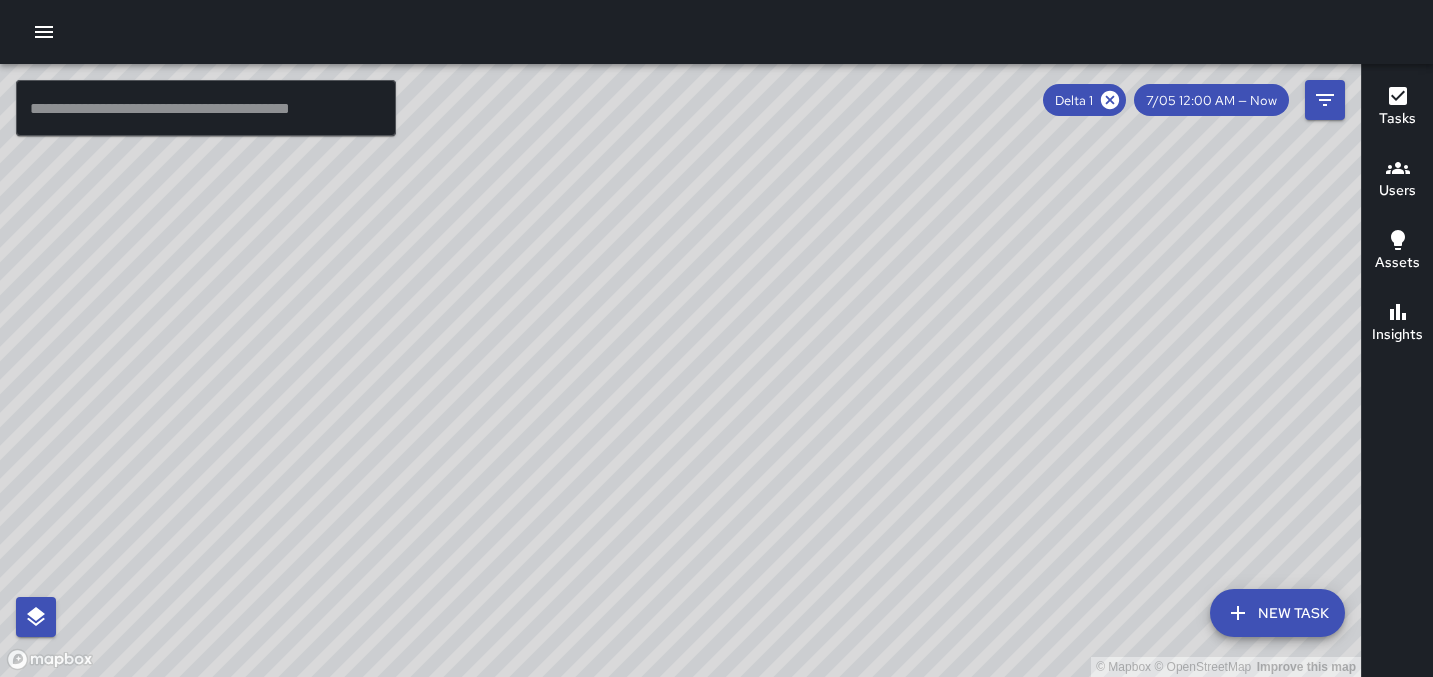 click at bounding box center (1110, 100) 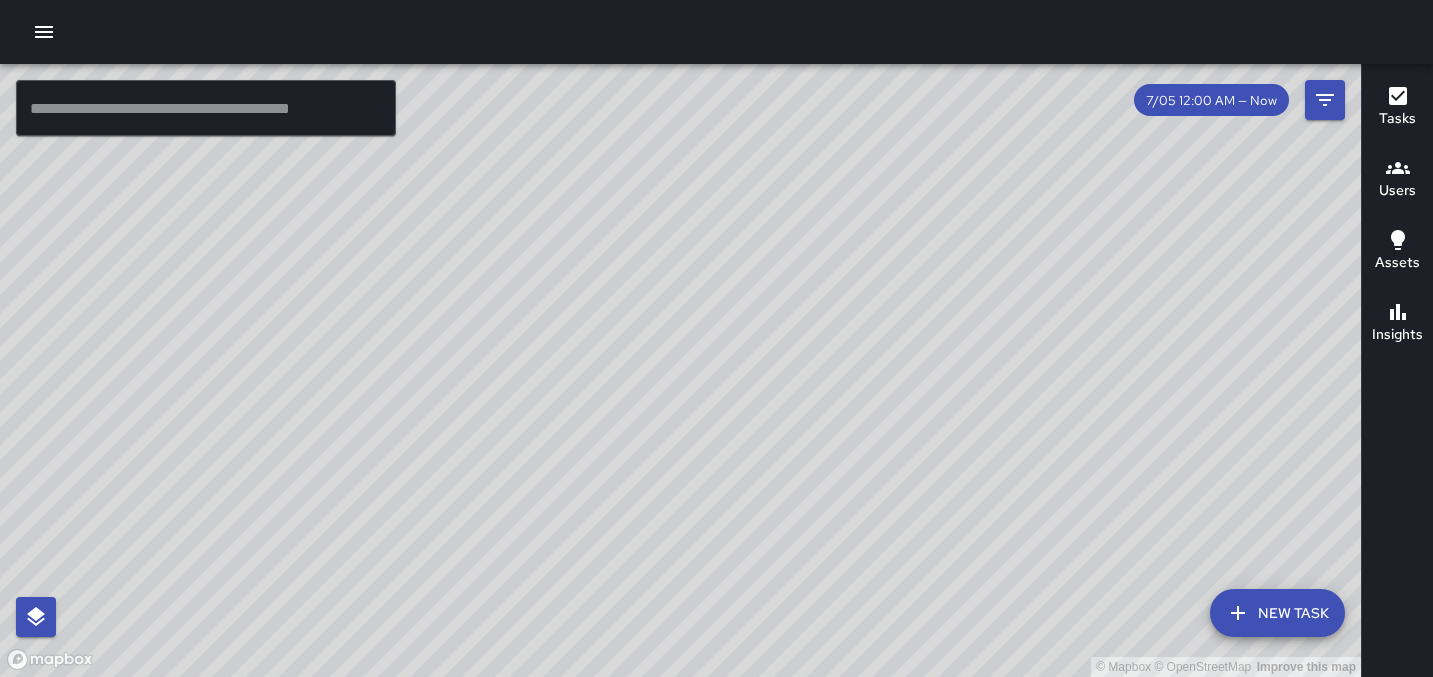 click at bounding box center (206, 108) 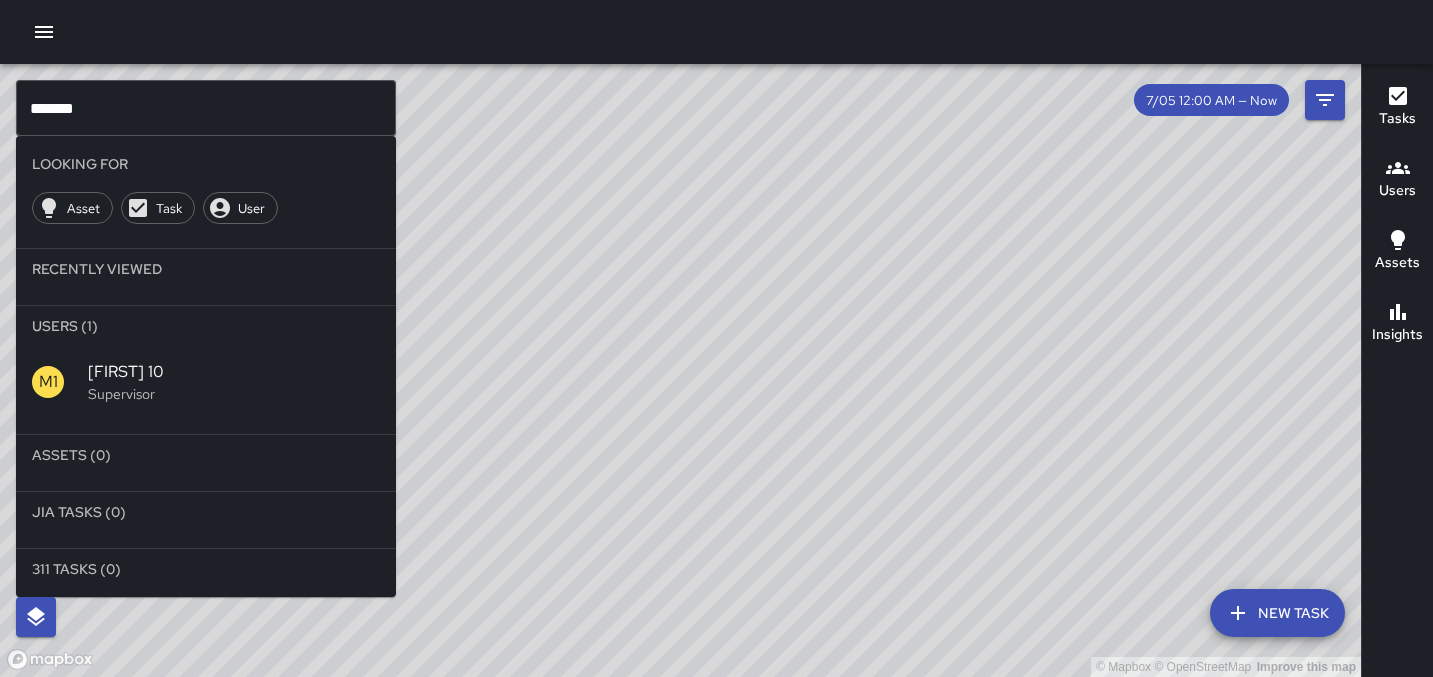 click on "Users (1)" at bounding box center (206, 326) 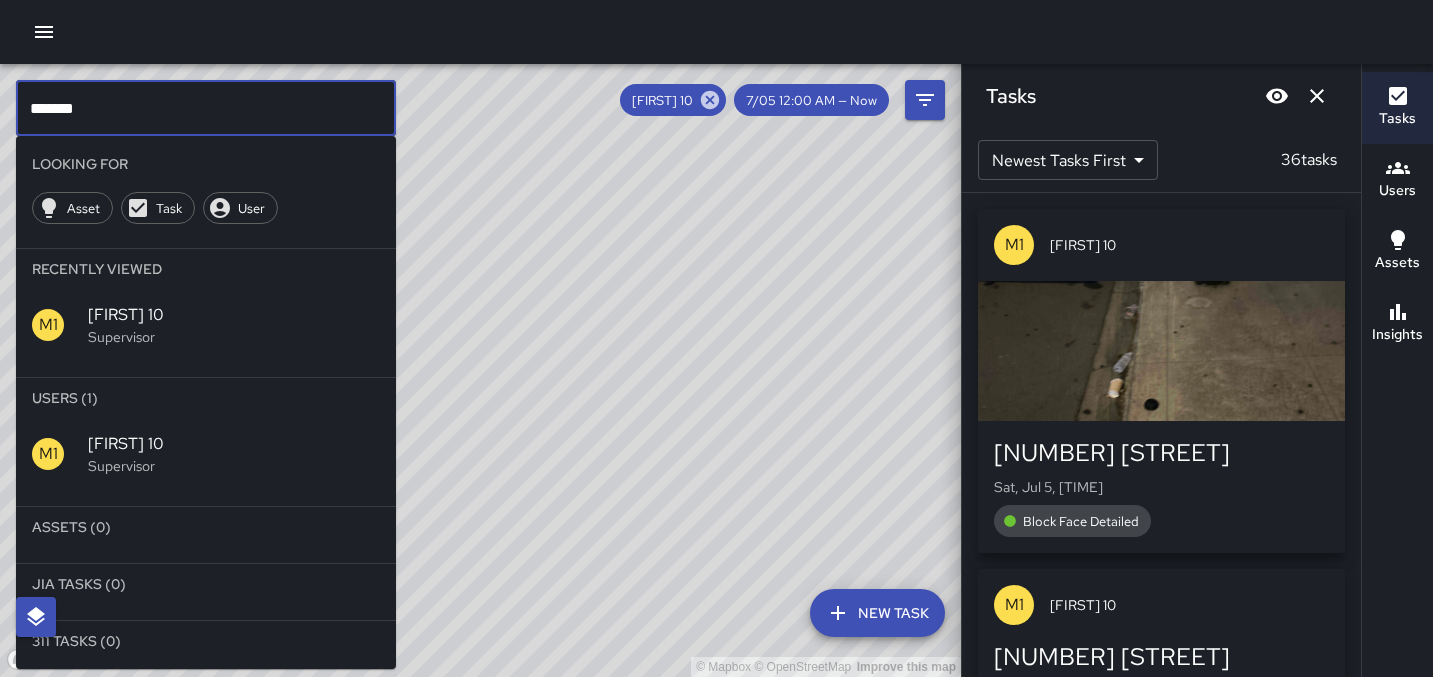click on "*******" at bounding box center (206, 108) 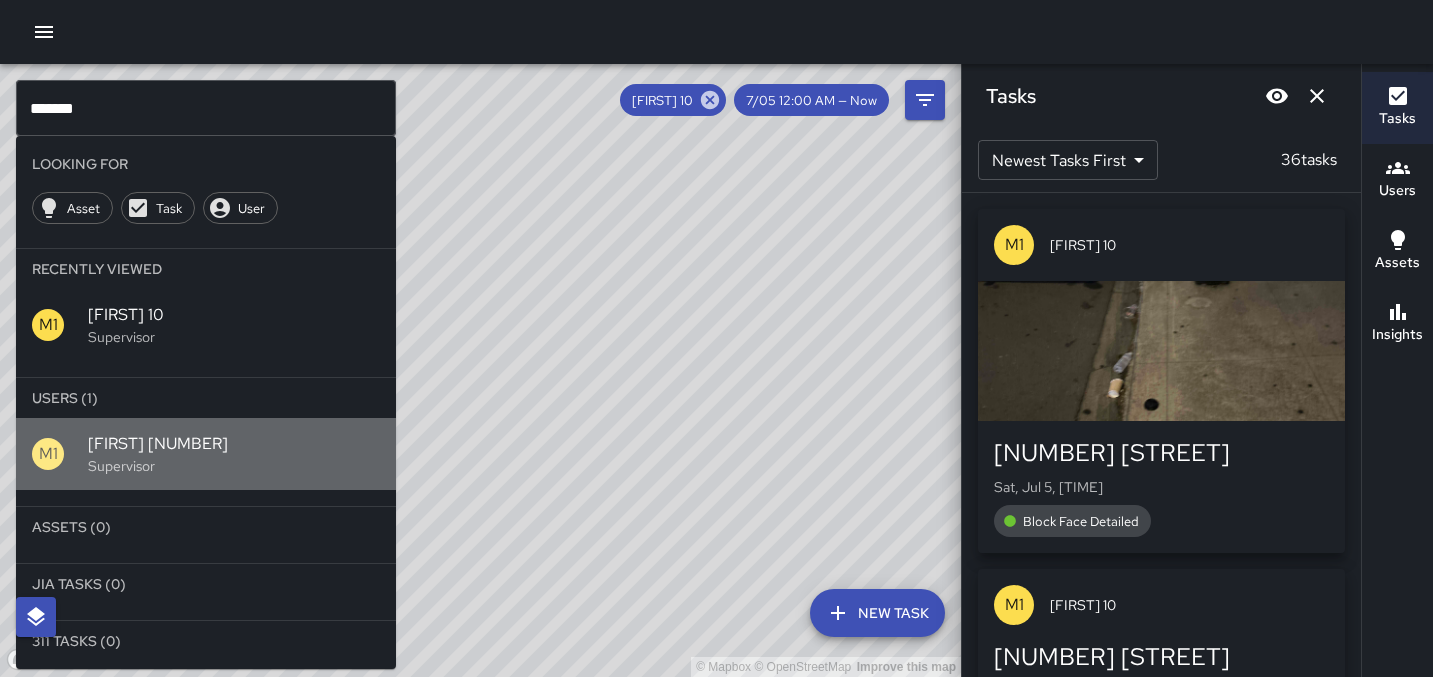 click on "M1 [FIRST] 12 Supervisor" at bounding box center [206, 325] 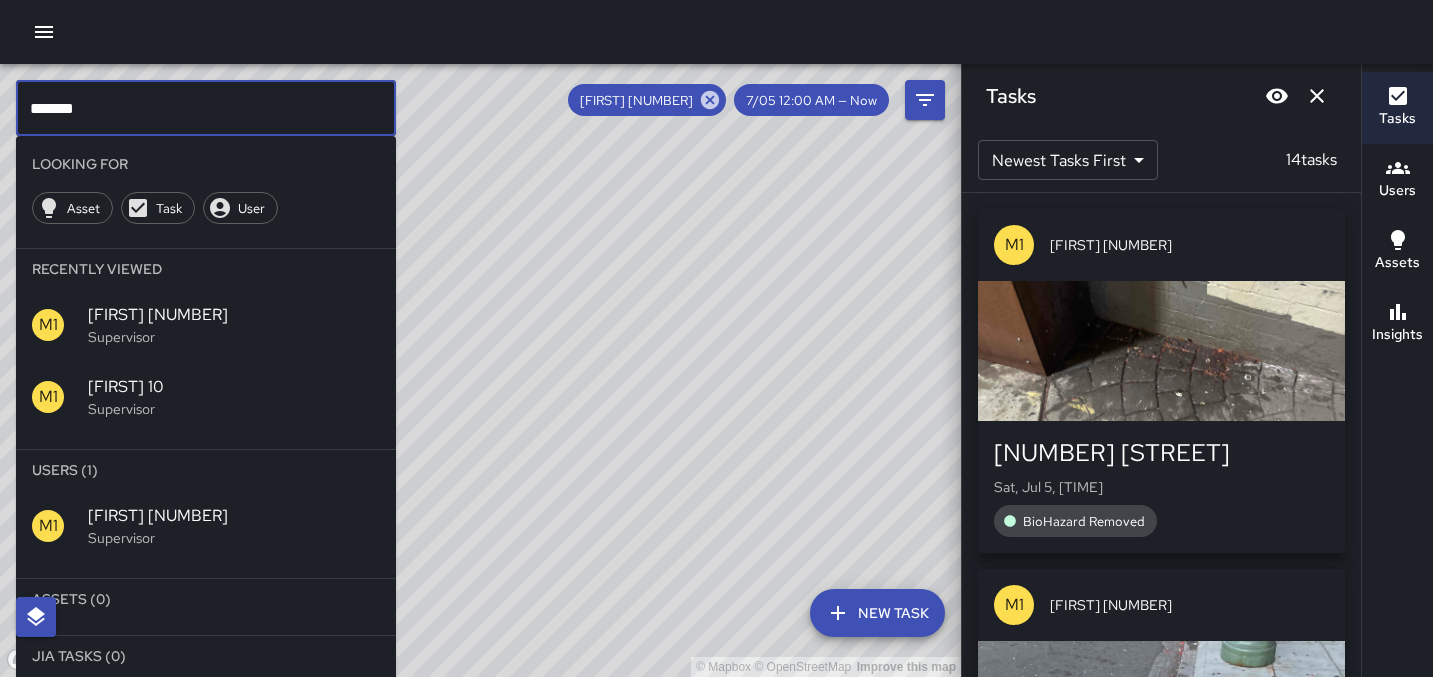 click on "*******" at bounding box center [206, 108] 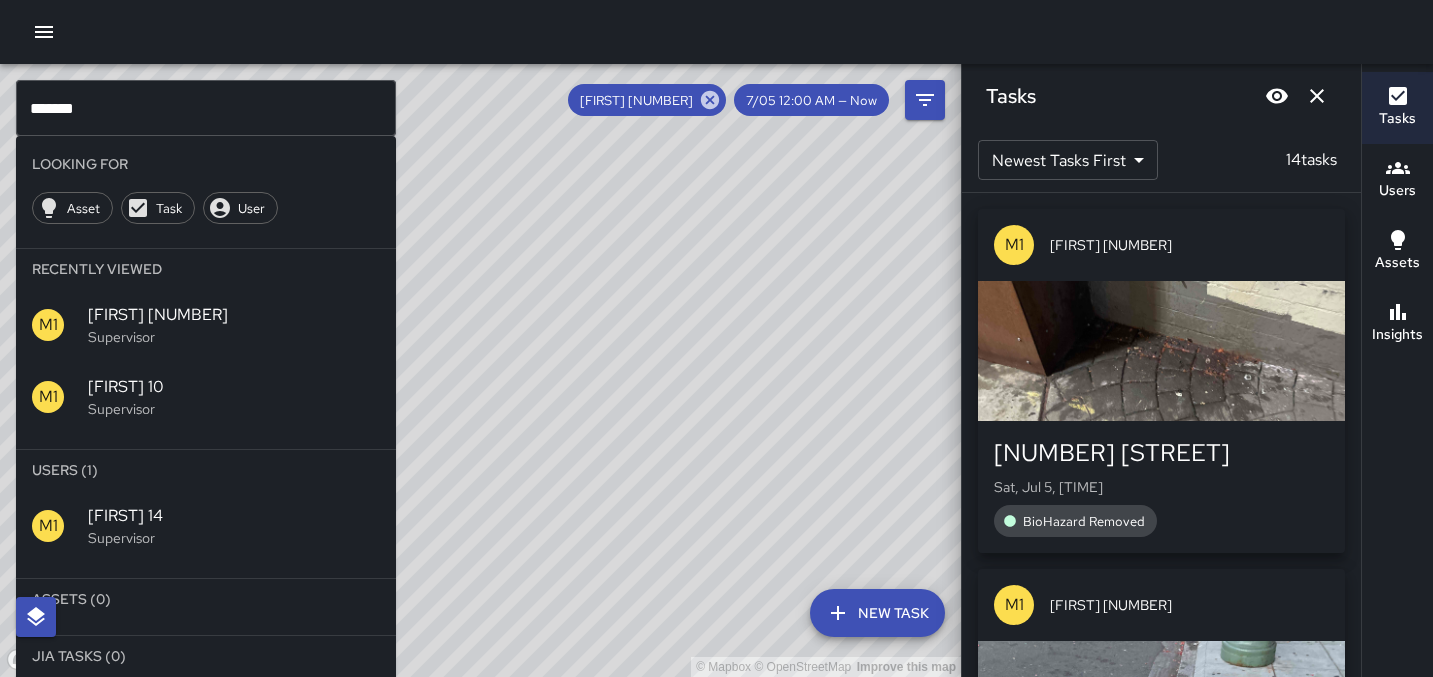 drag, startPoint x: 90, startPoint y: 355, endPoint x: 95, endPoint y: 416, distance: 61.204575 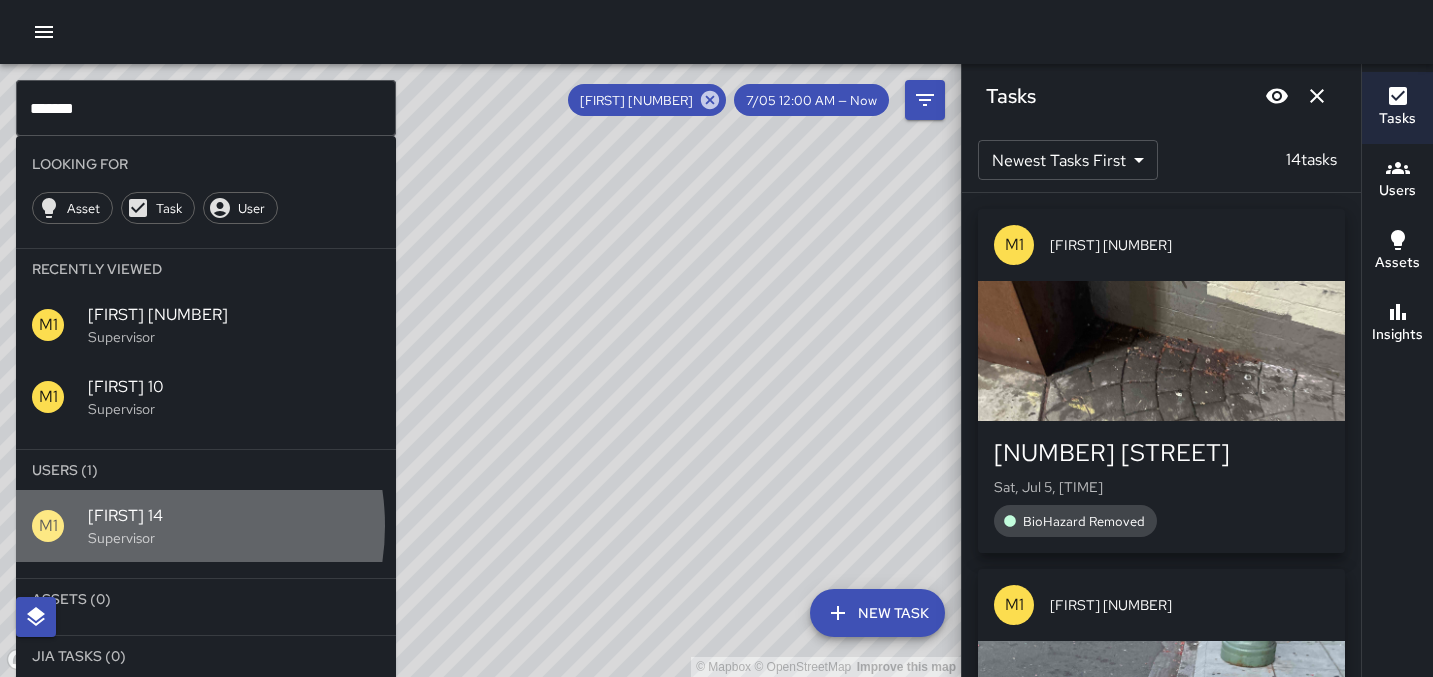 click on "[FIRST] 14" at bounding box center (234, 315) 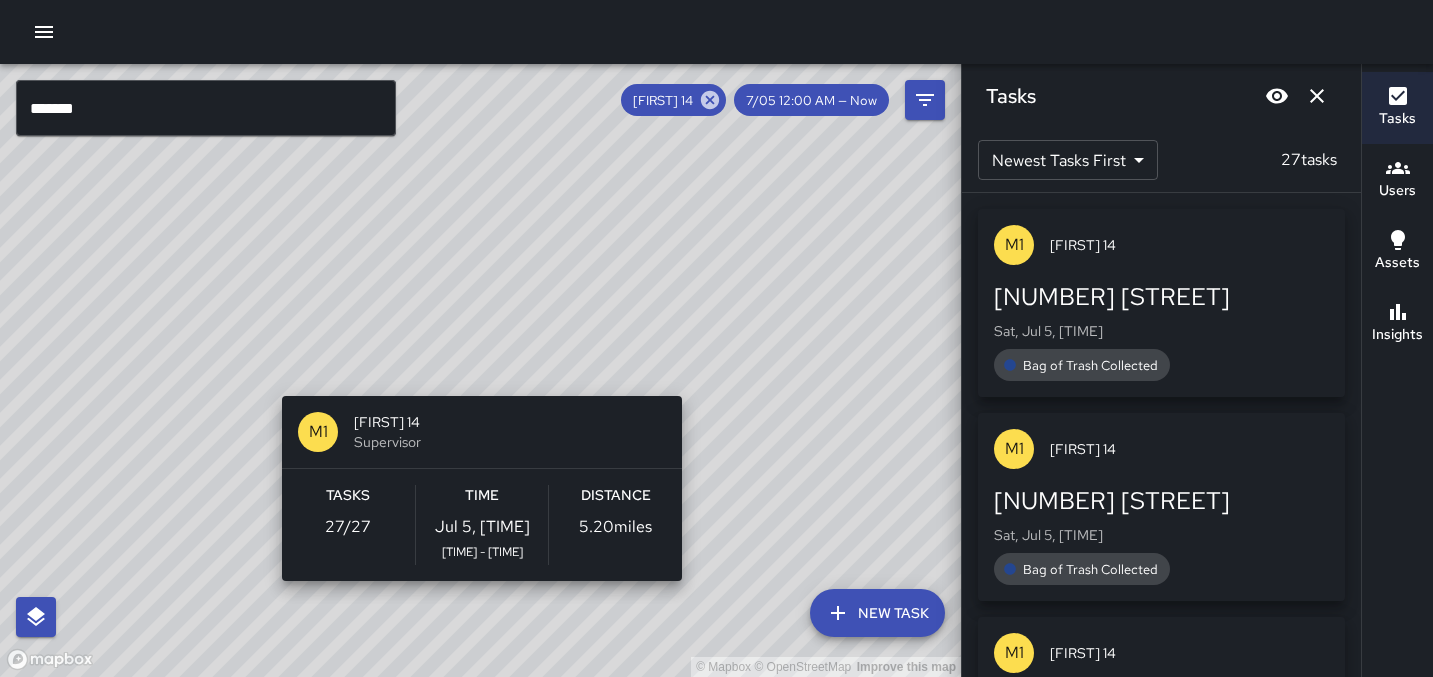 click on "© Mapbox   © OpenStreetMap   Improve this map M1 [FIRST] 14 Supervisor Tasks 27  /  27 Time Jul 5, [TIME] [TIME] - [TIME] Distance 5.20  miles" at bounding box center [480, 370] 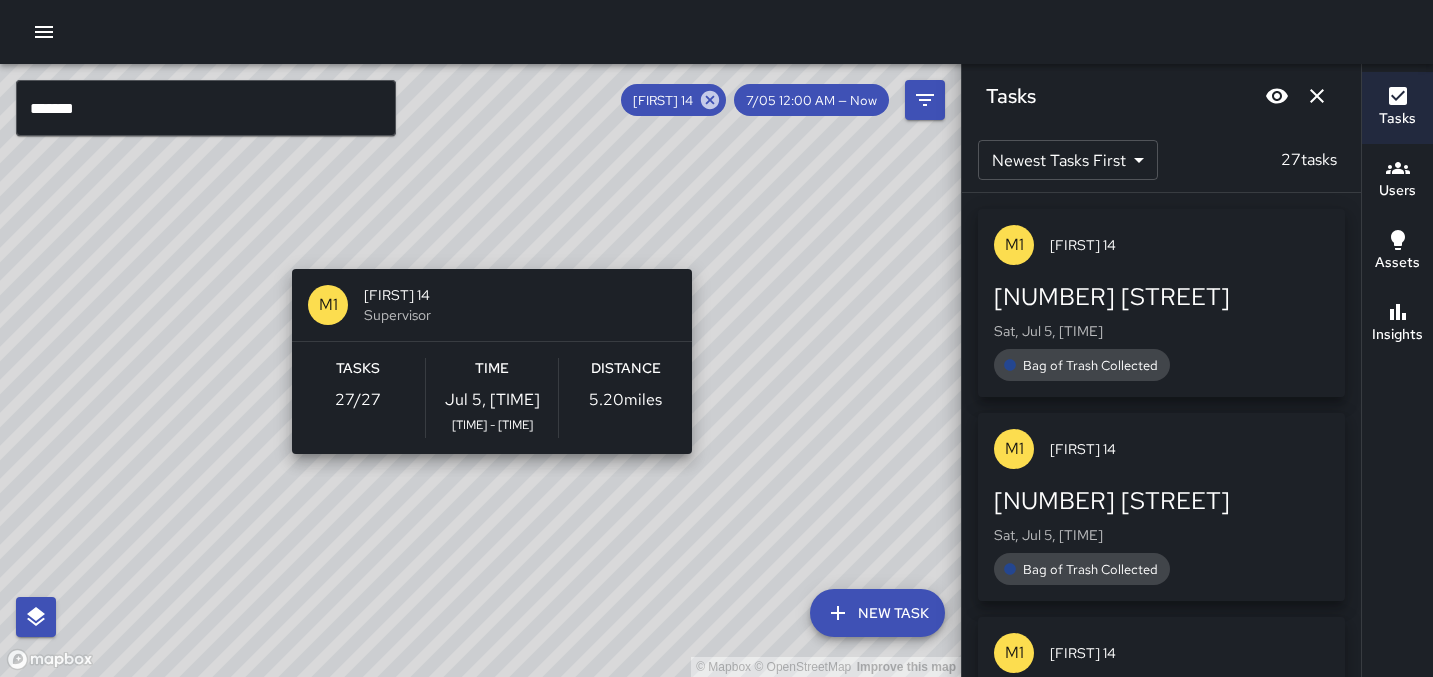 drag, startPoint x: 490, startPoint y: 384, endPoint x: 502, endPoint y: 196, distance: 188.38258 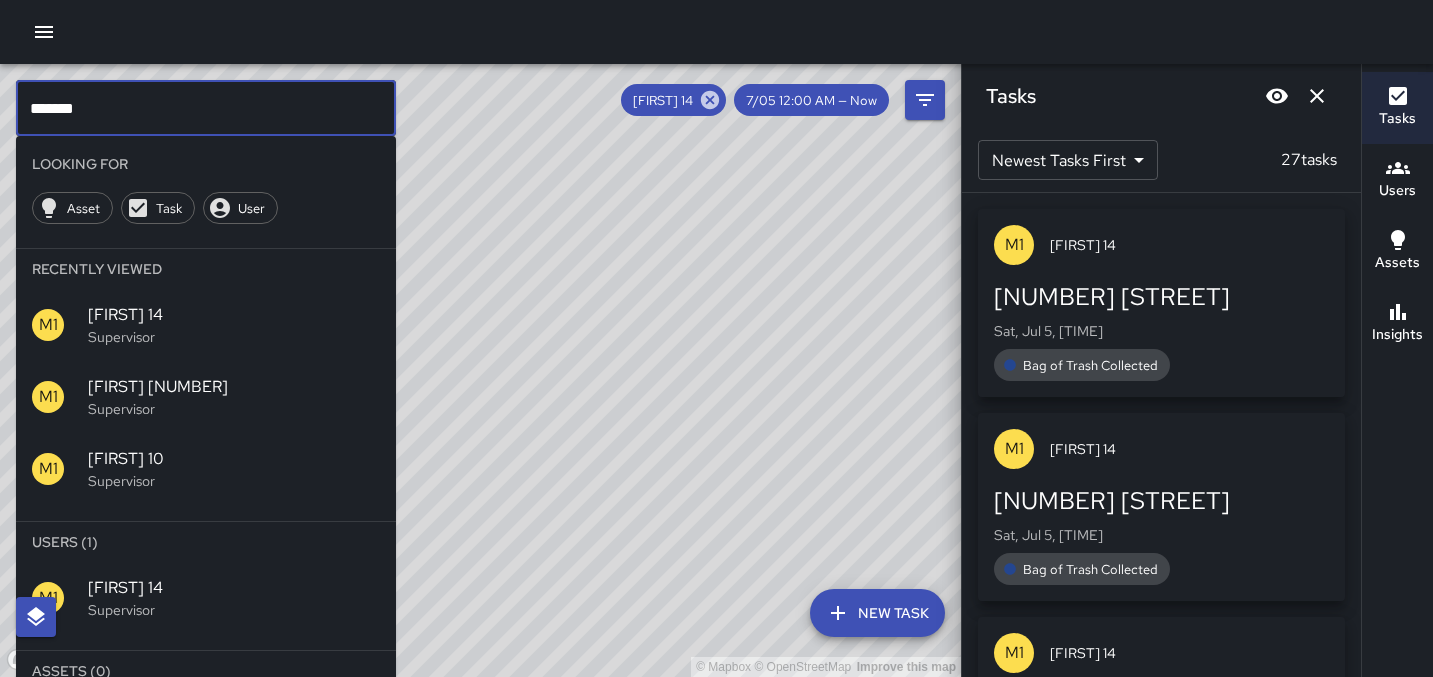 click on "*******" at bounding box center [206, 108] 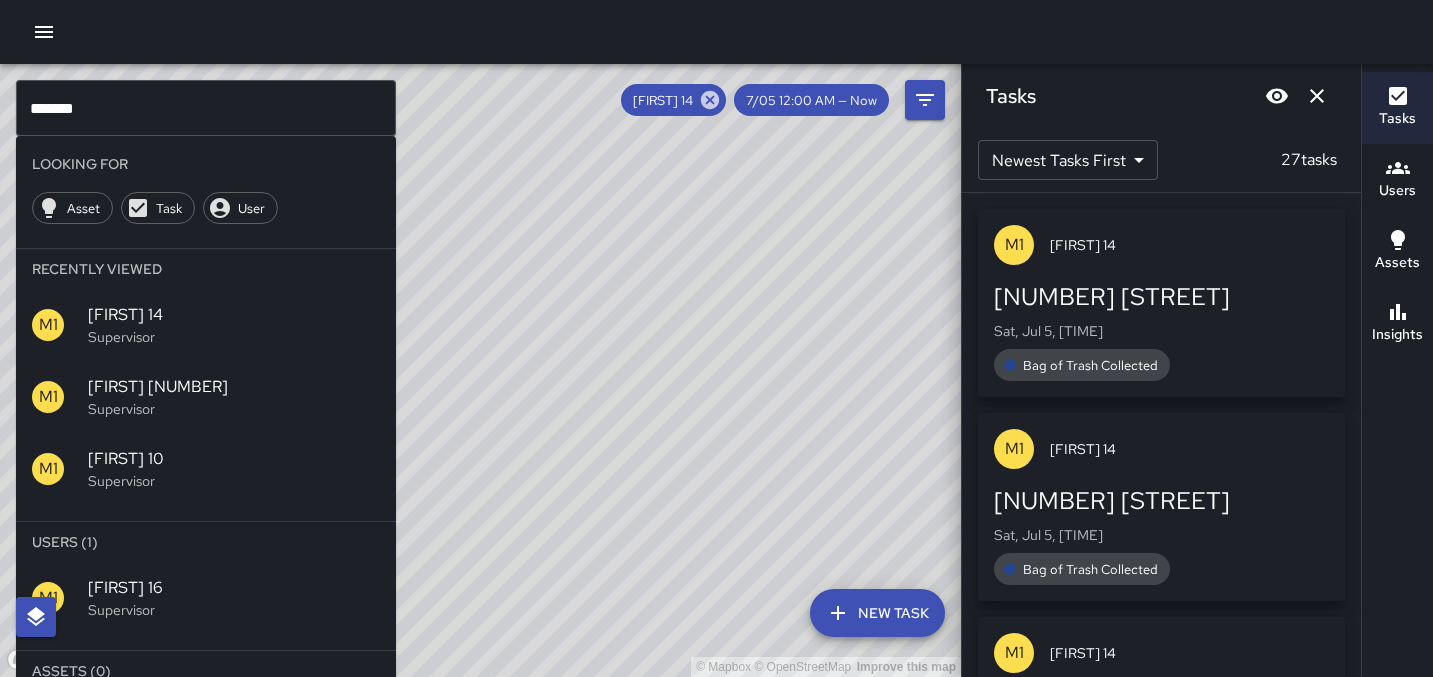 drag, startPoint x: 161, startPoint y: 644, endPoint x: 161, endPoint y: 617, distance: 27 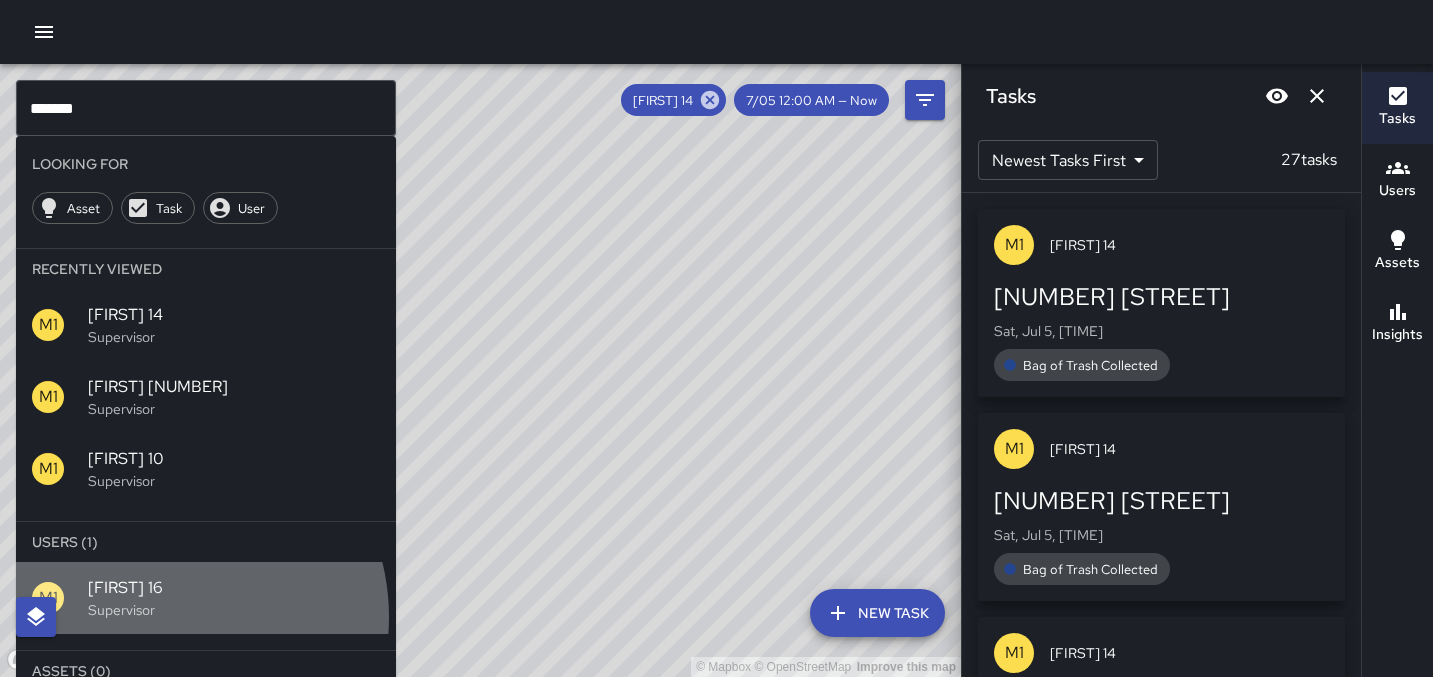 click on "Supervisor" at bounding box center [234, 337] 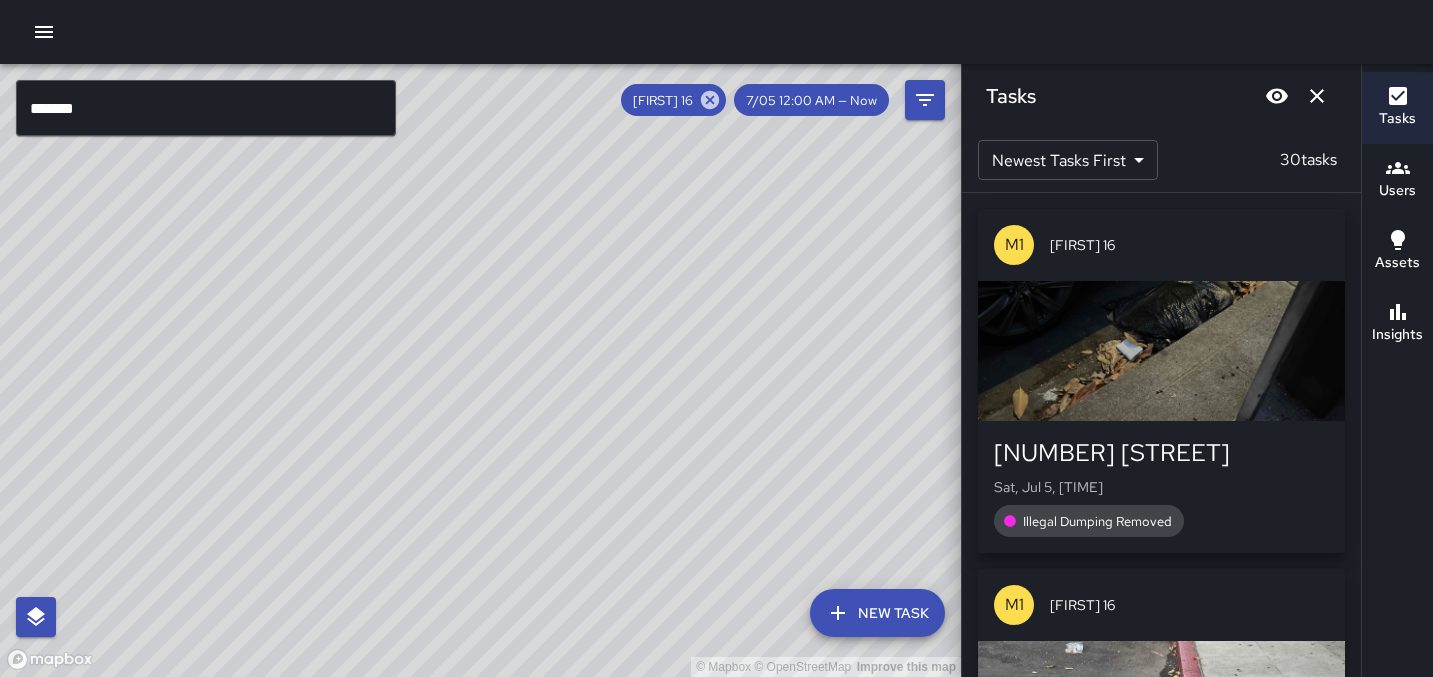 drag, startPoint x: 639, startPoint y: 338, endPoint x: 579, endPoint y: 460, distance: 135.95587 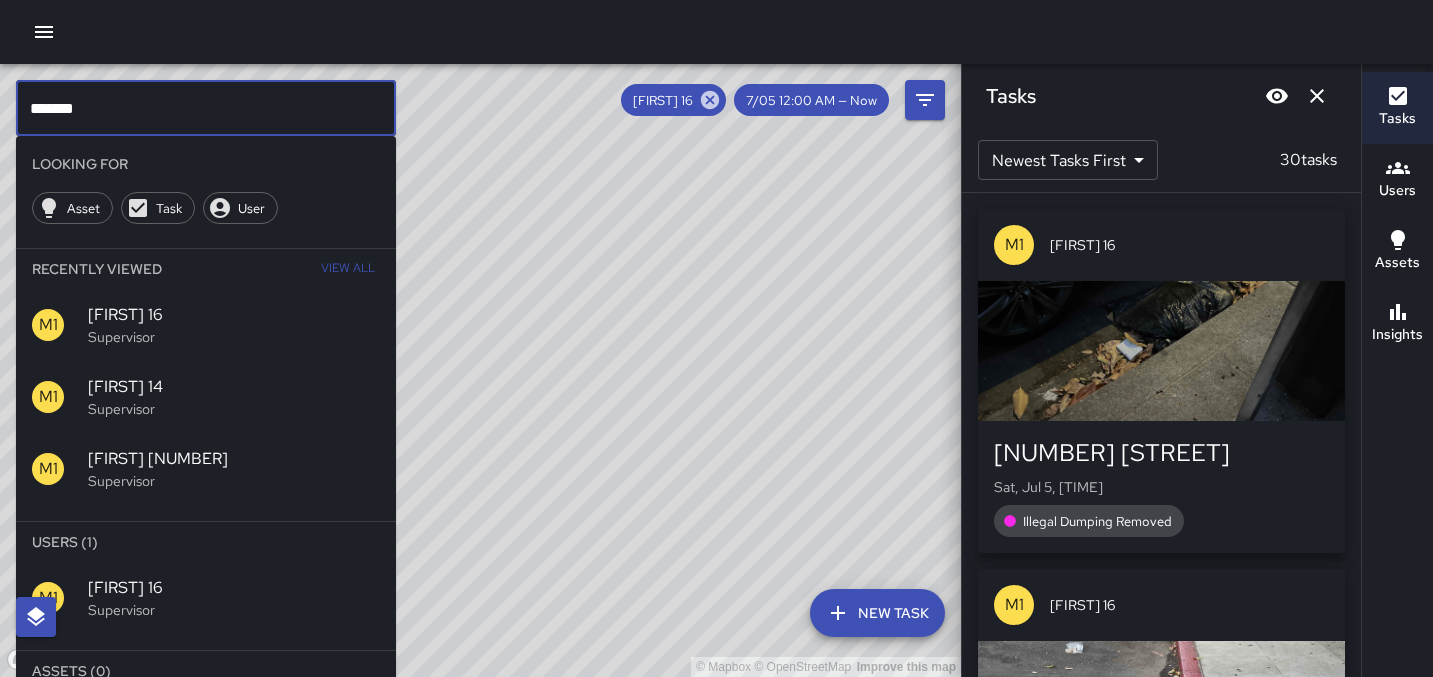click on "*******" at bounding box center (206, 108) 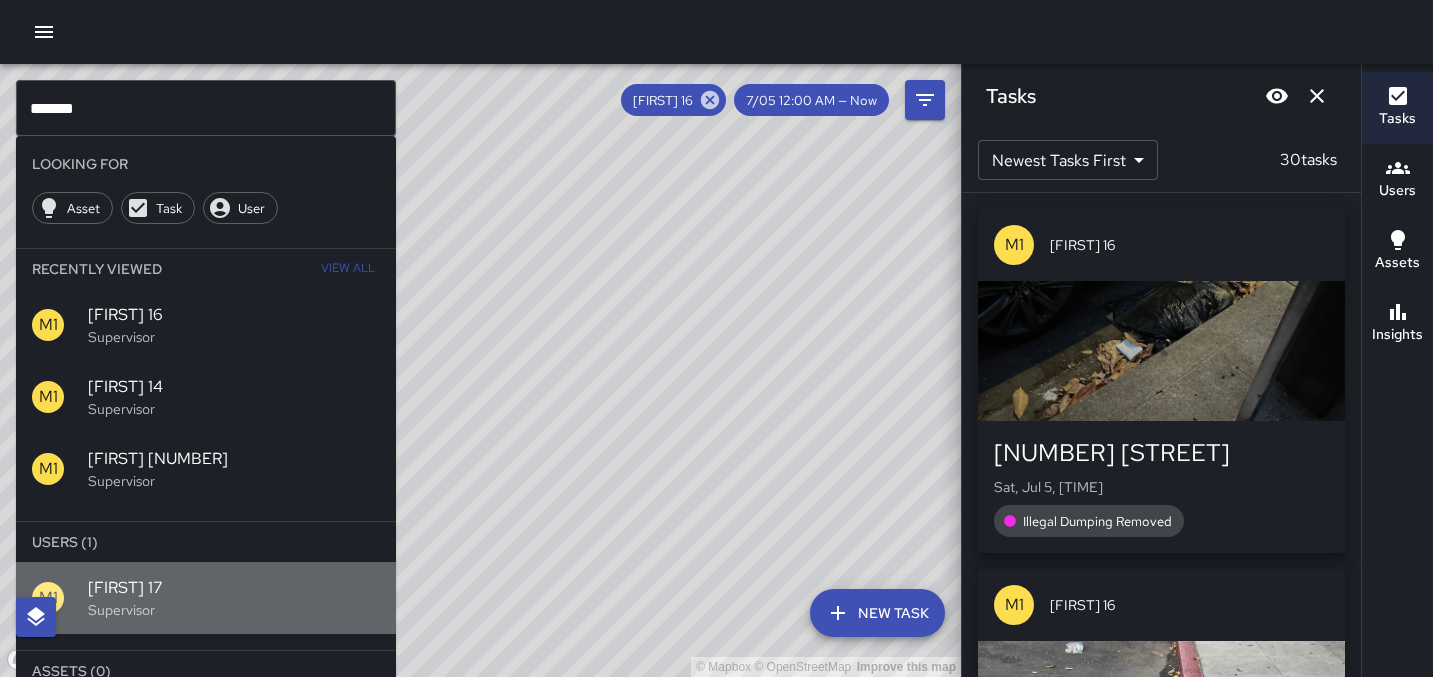 click on "[FIRST] [LAST] [TITLE]" at bounding box center [206, 325] 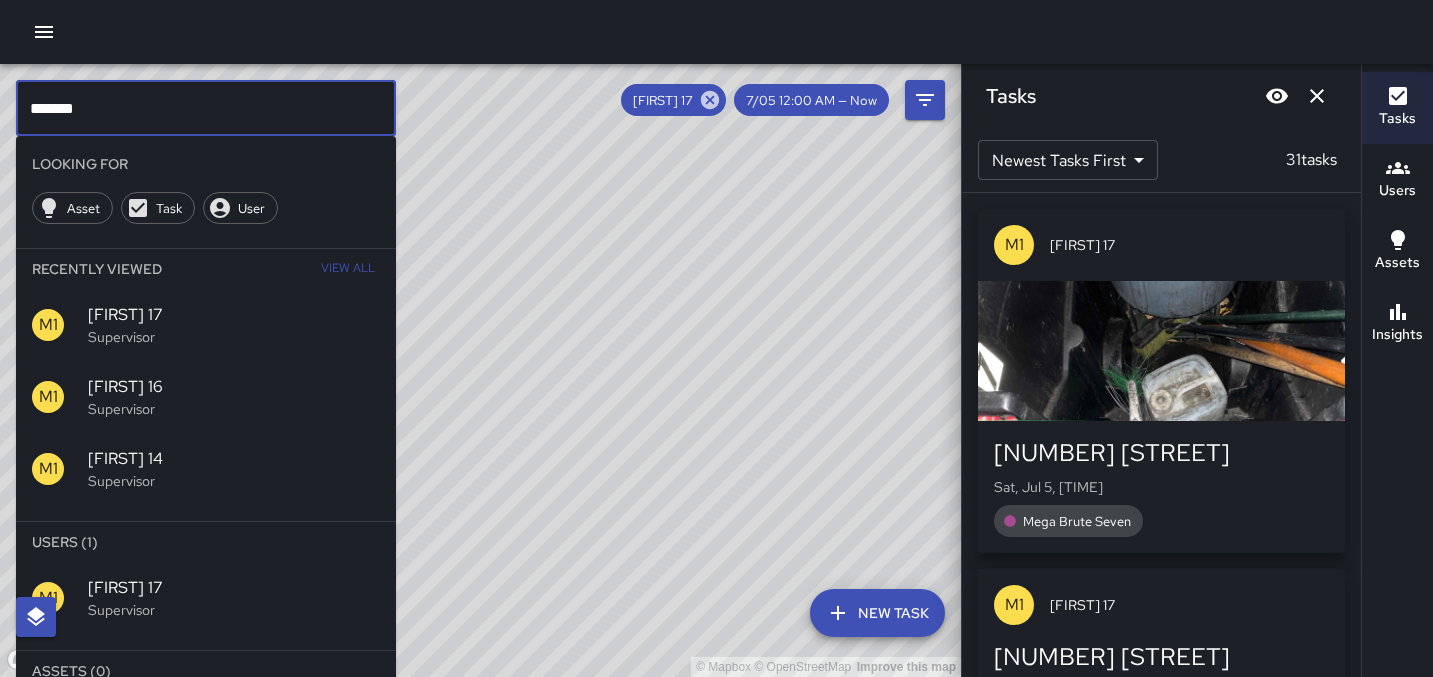 click on "*******" at bounding box center (206, 108) 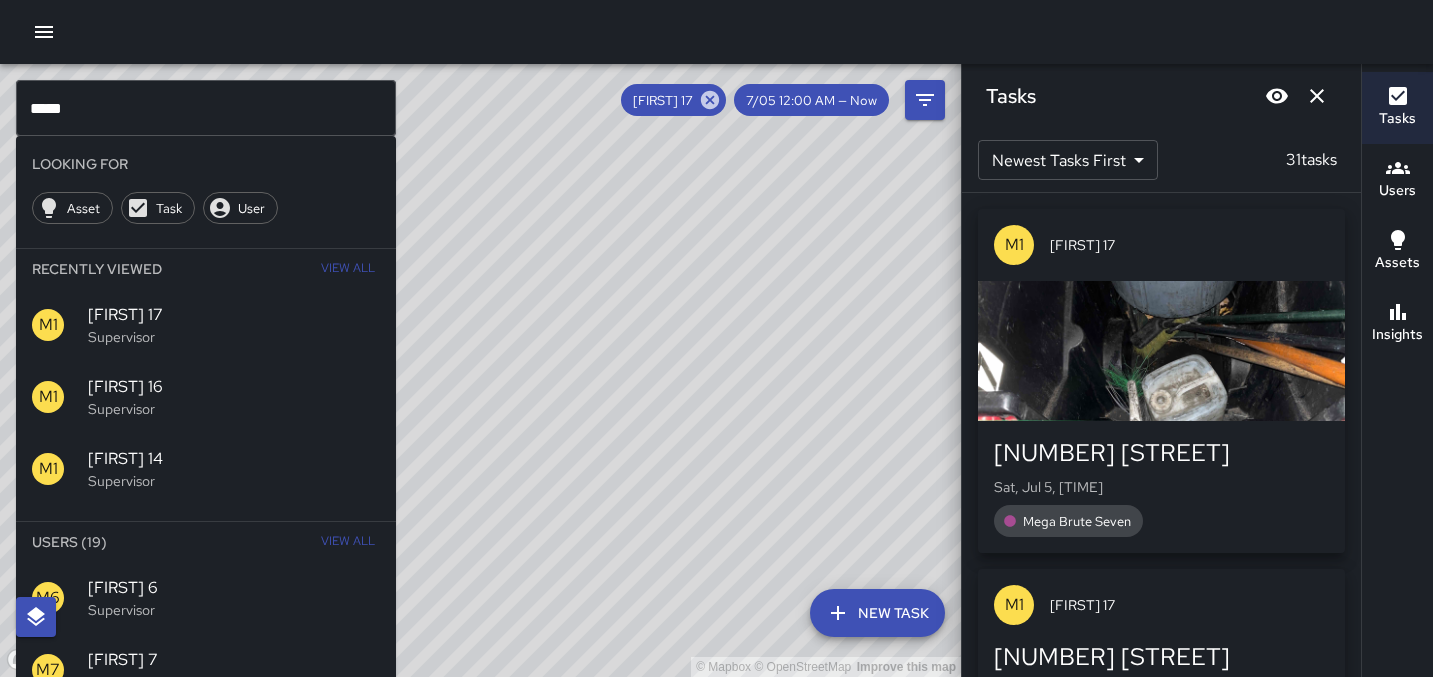 click on "© Mapbox   © OpenStreetMap   Improve this map" at bounding box center [480, 370] 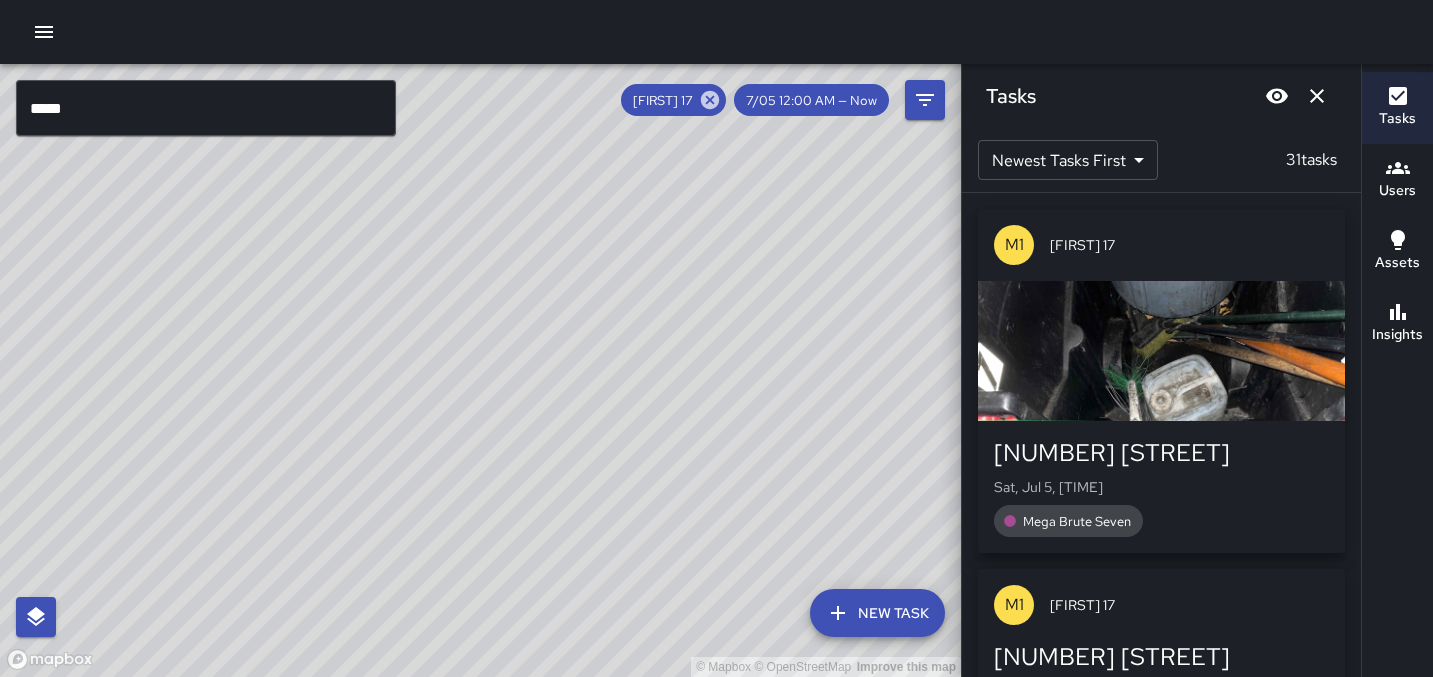 click on "© Mapbox   © OpenStreetMap   Improve this map" at bounding box center (480, 370) 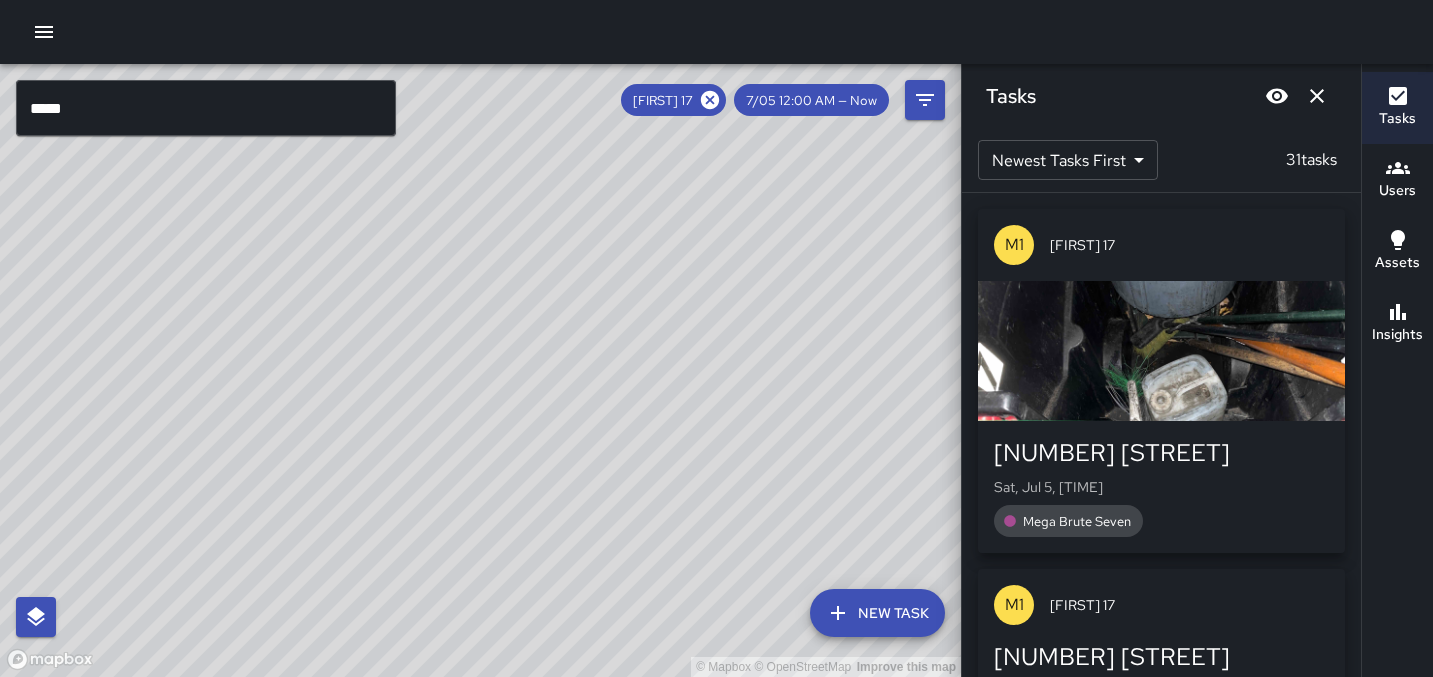 click at bounding box center (710, 100) 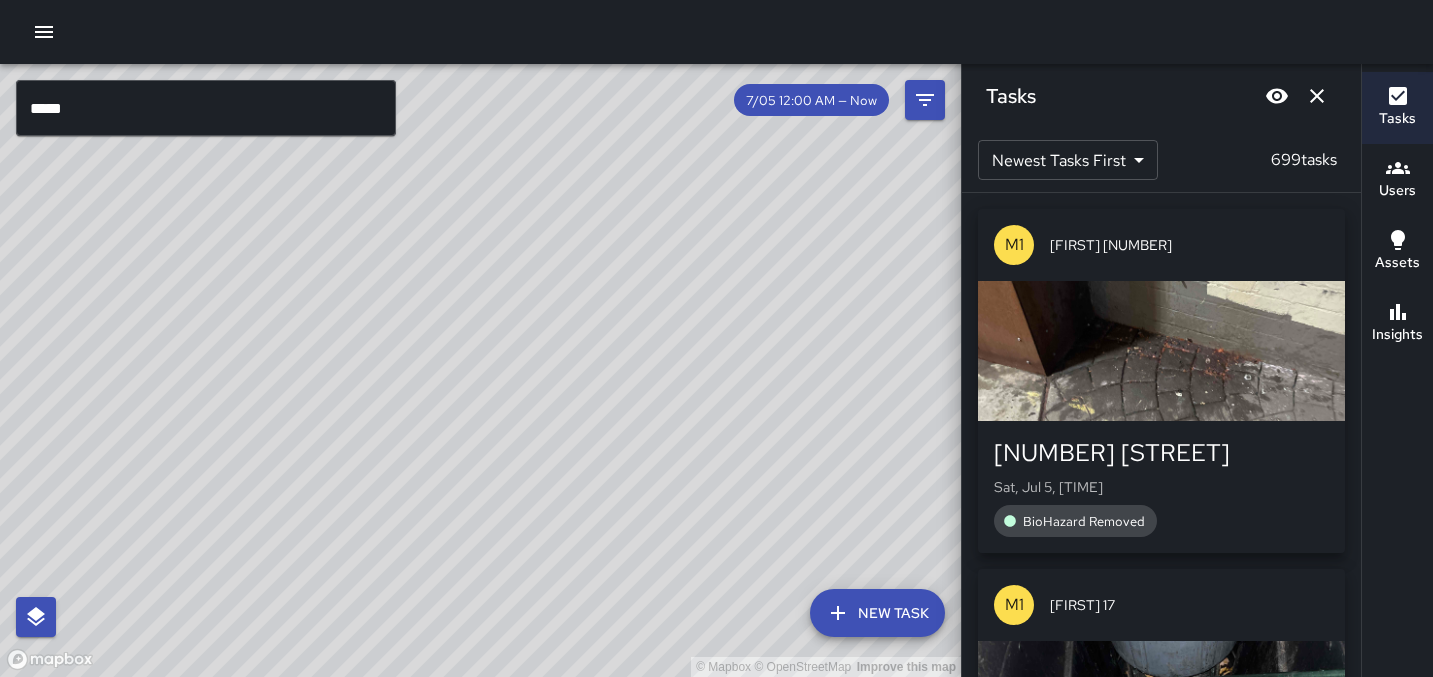 drag, startPoint x: 568, startPoint y: 275, endPoint x: 559, endPoint y: 442, distance: 167.24234 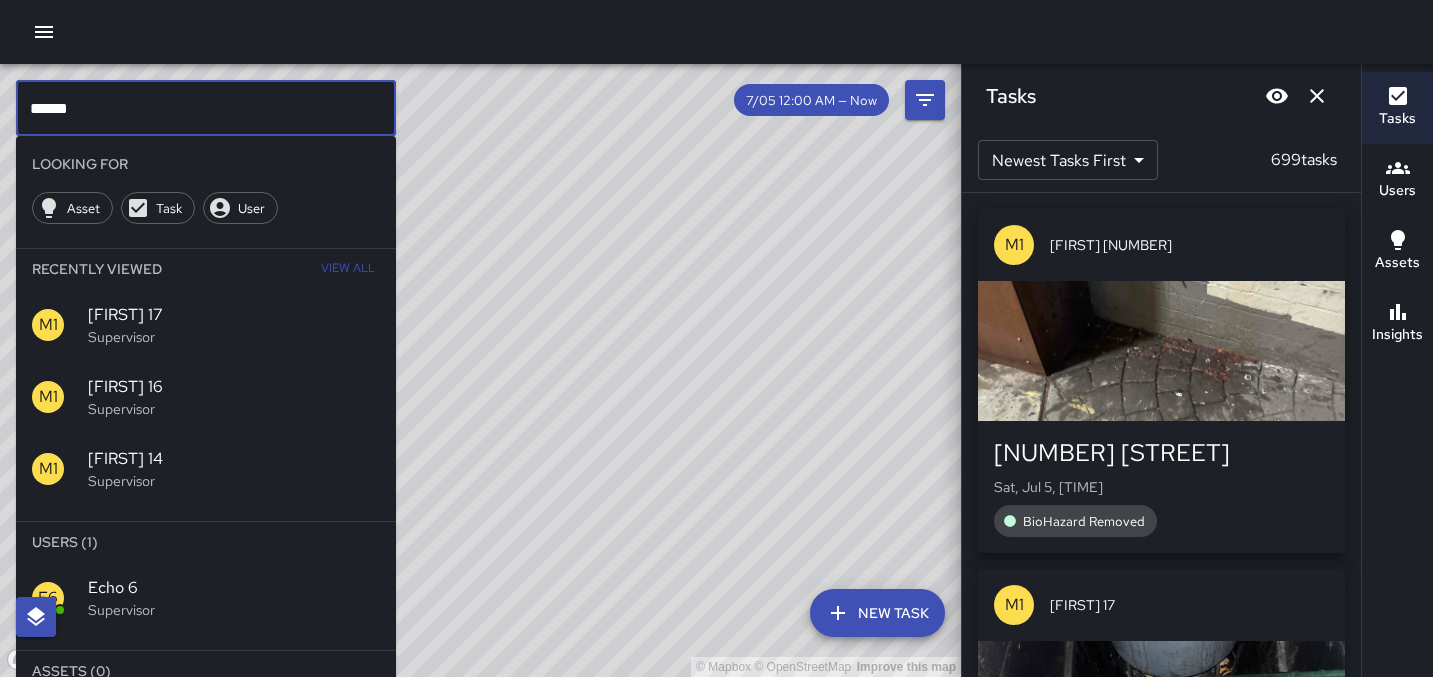 click on "Echo 6" at bounding box center [234, 315] 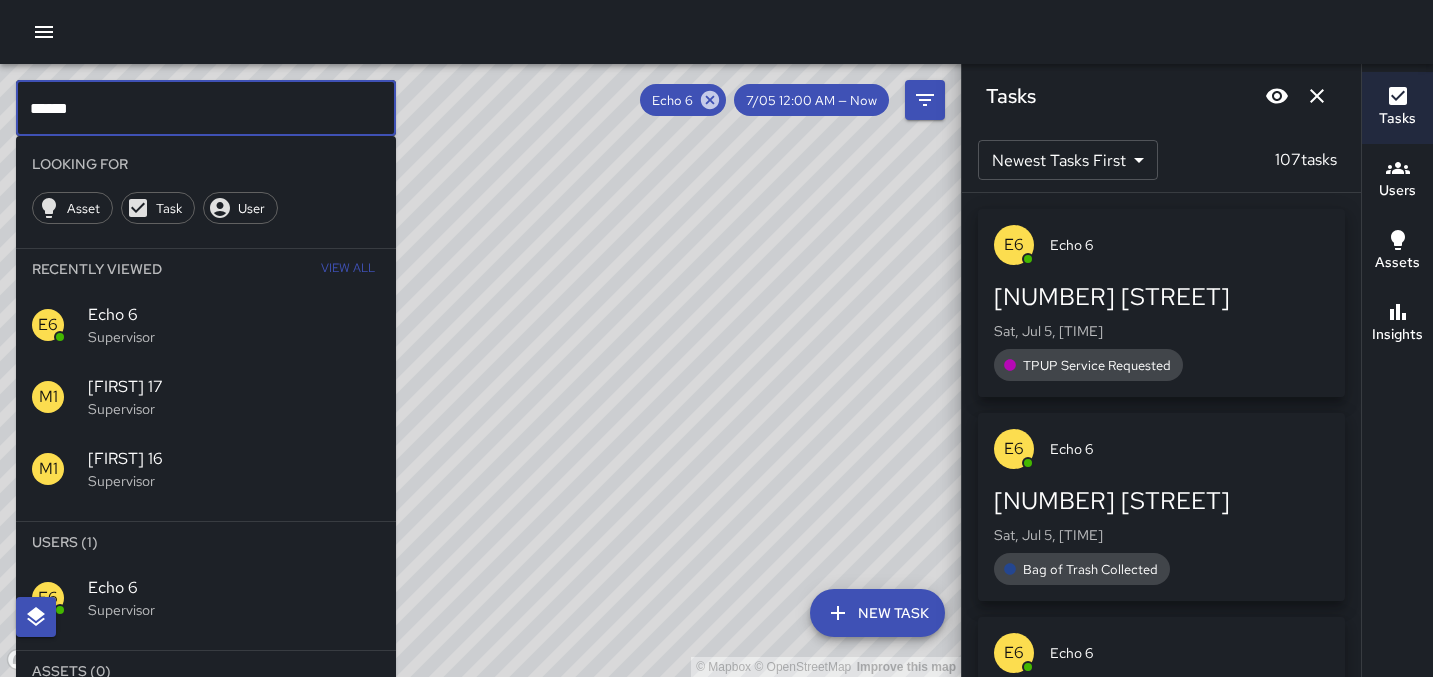 click on "******" at bounding box center [206, 108] 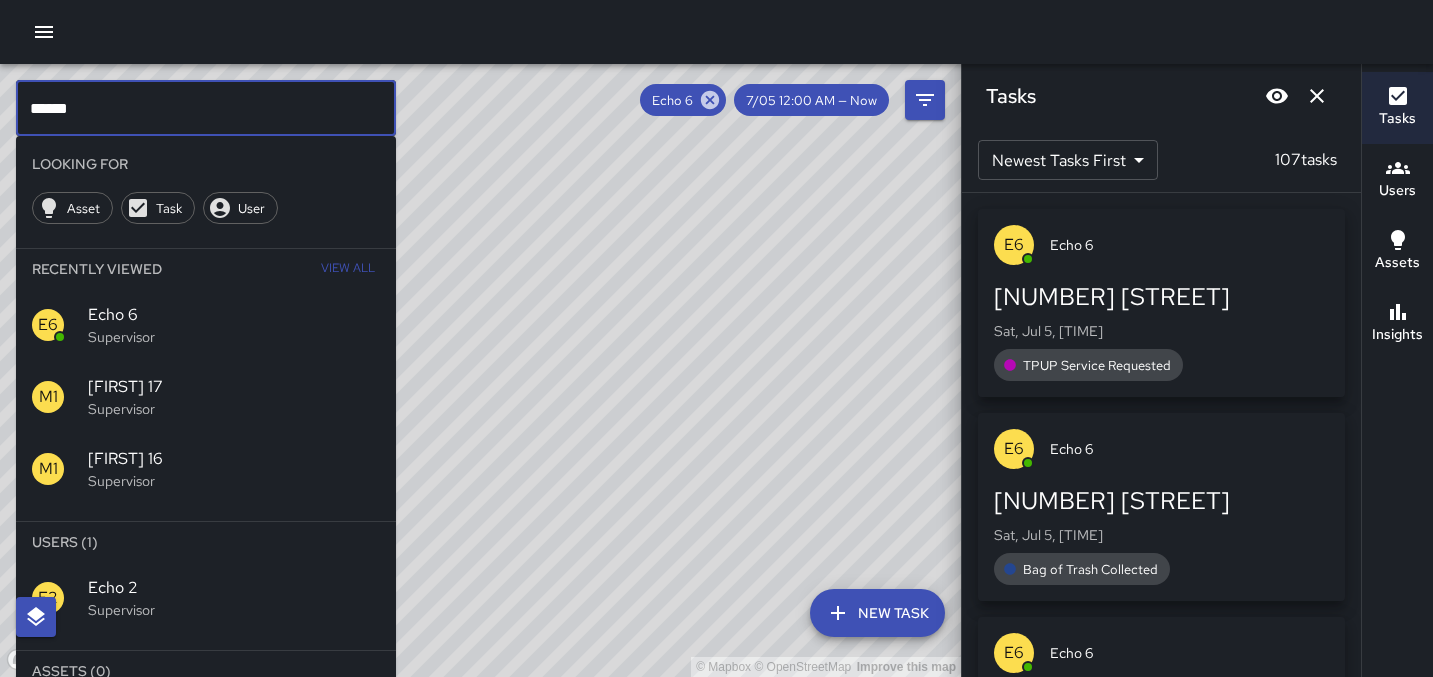 type on "******" 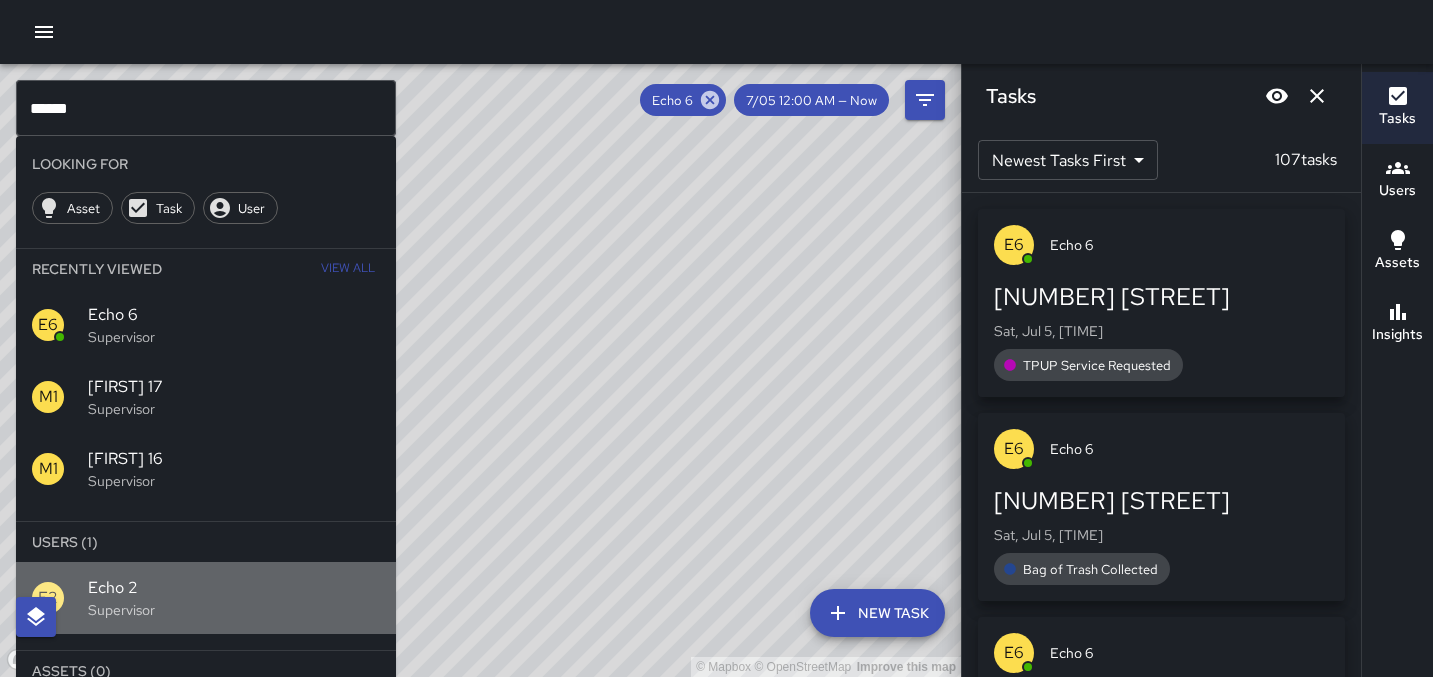 click on "Echo 2" at bounding box center (234, 315) 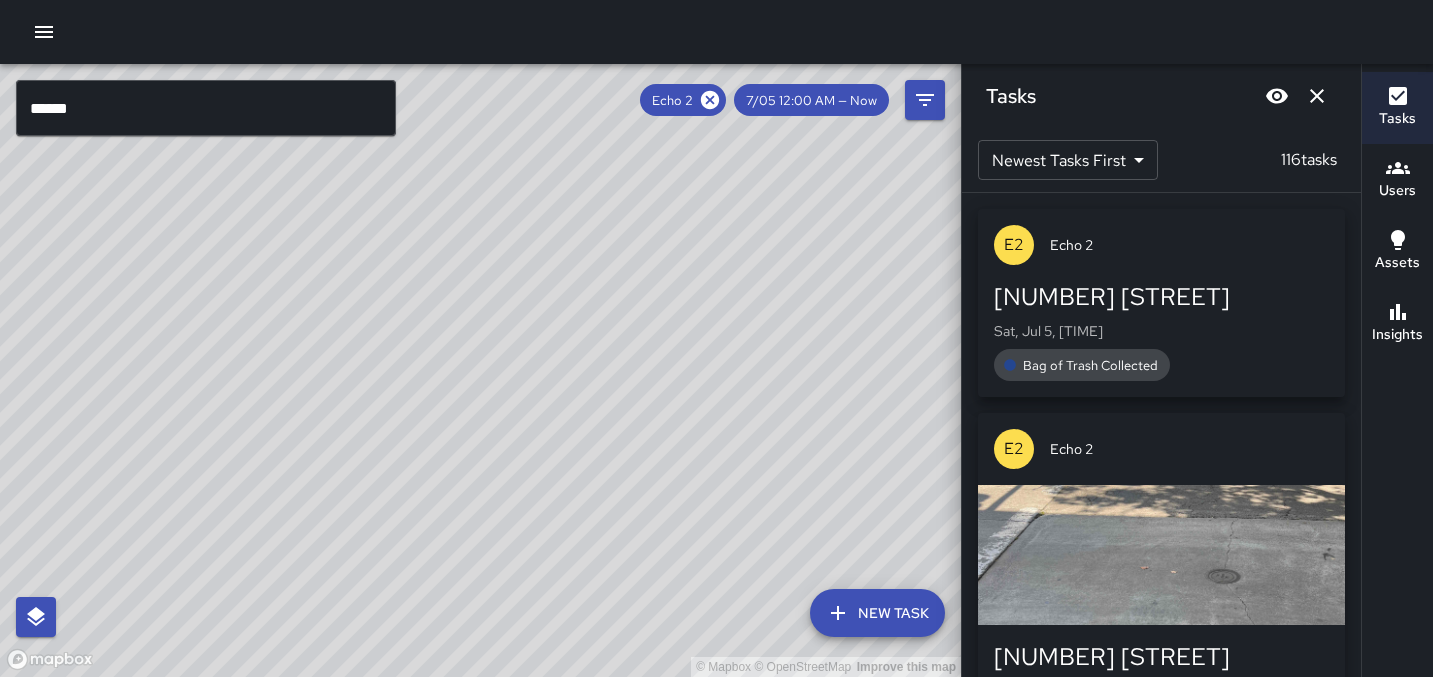 click at bounding box center [710, 100] 